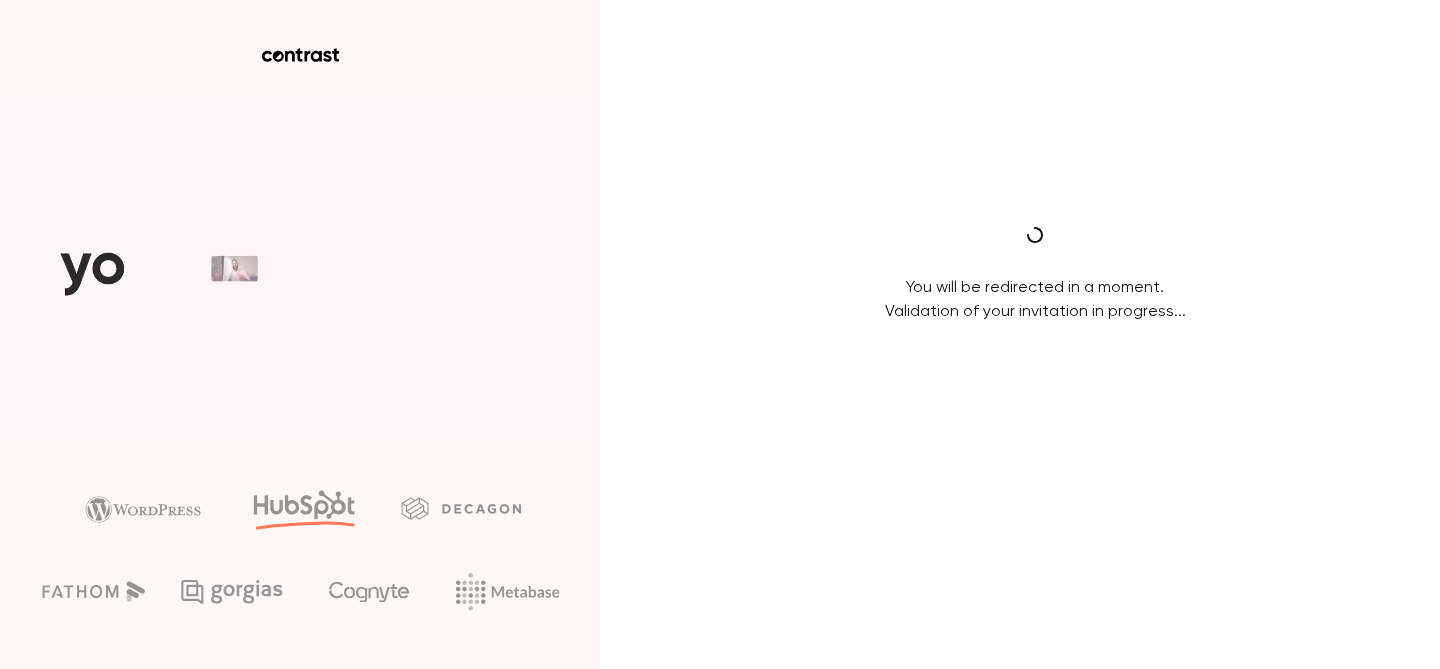 scroll, scrollTop: 0, scrollLeft: 0, axis: both 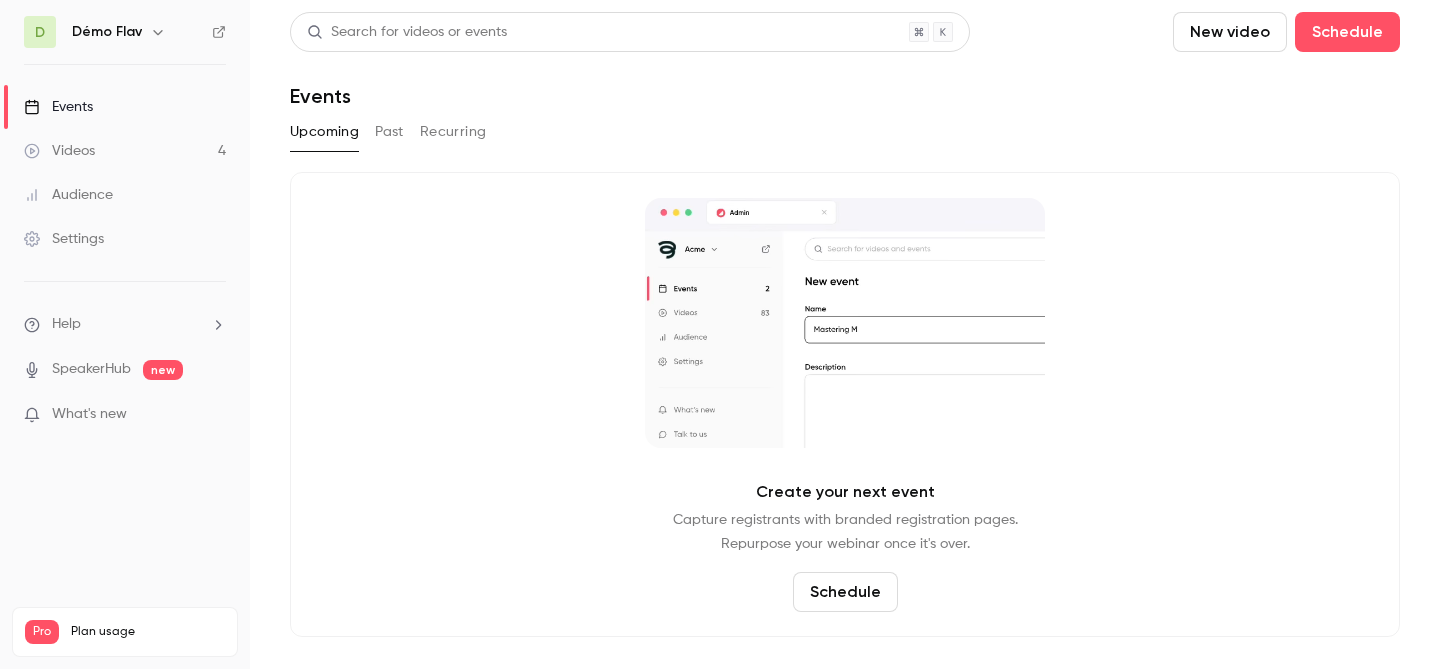 click on "Videos" at bounding box center (59, 151) 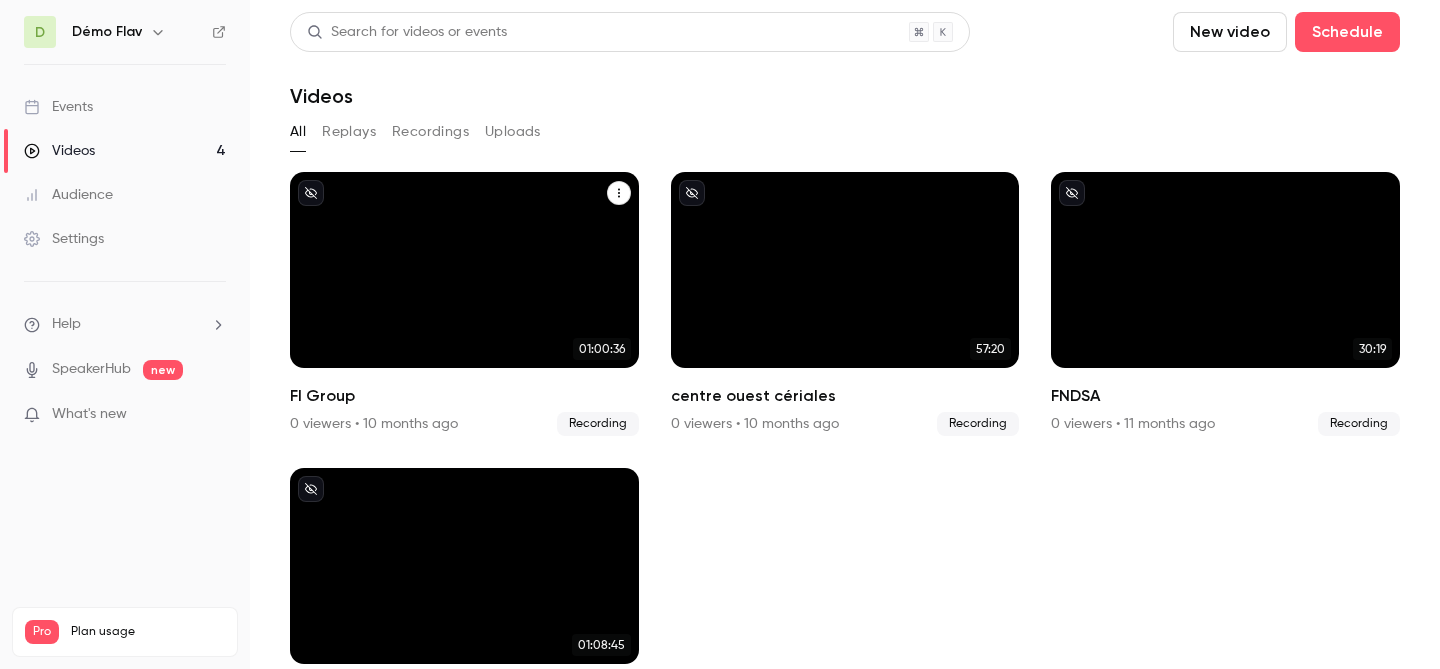 scroll, scrollTop: 87, scrollLeft: 0, axis: vertical 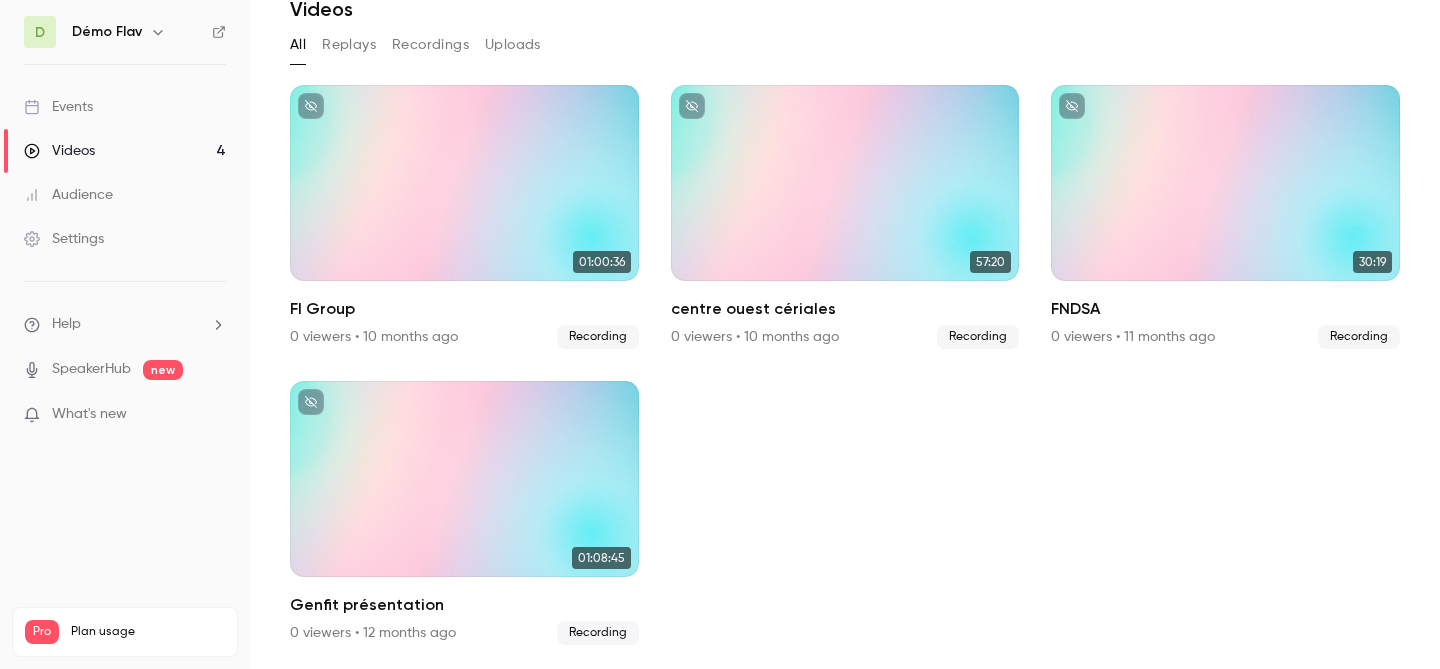 click on "What's new" at bounding box center [89, 414] 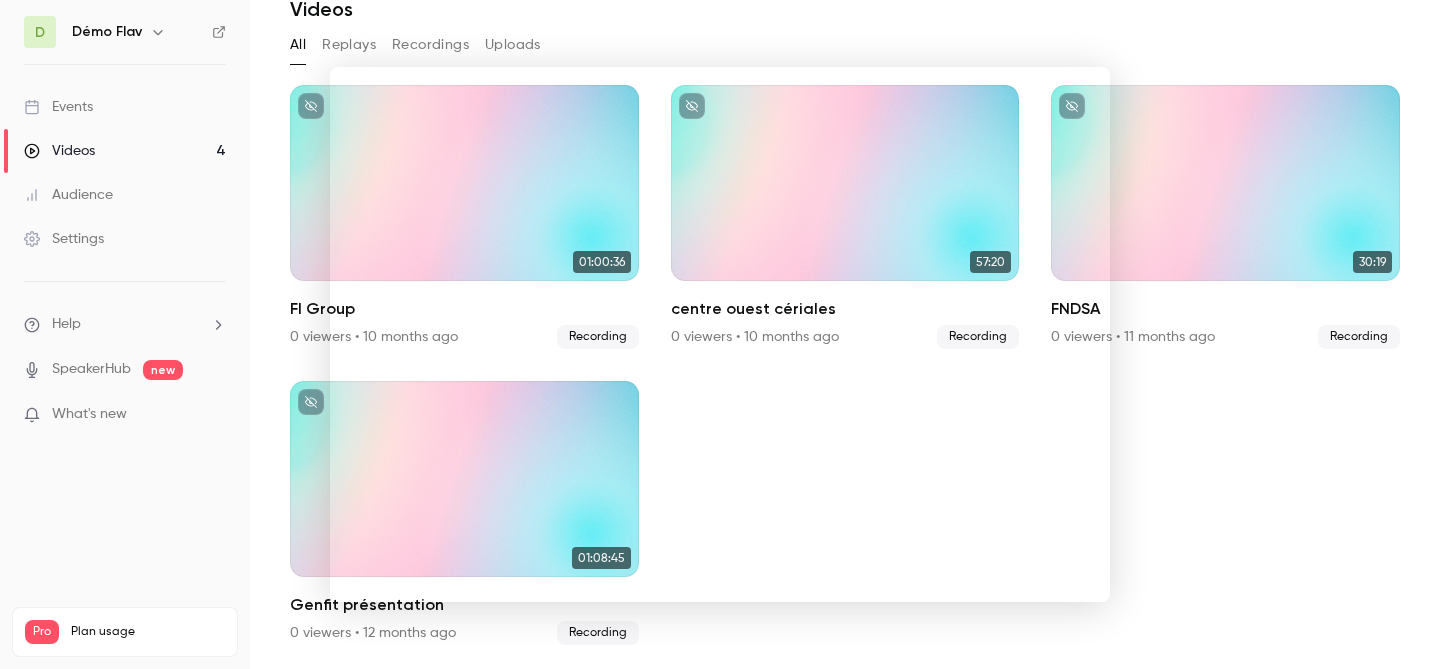 click at bounding box center (720, 334) 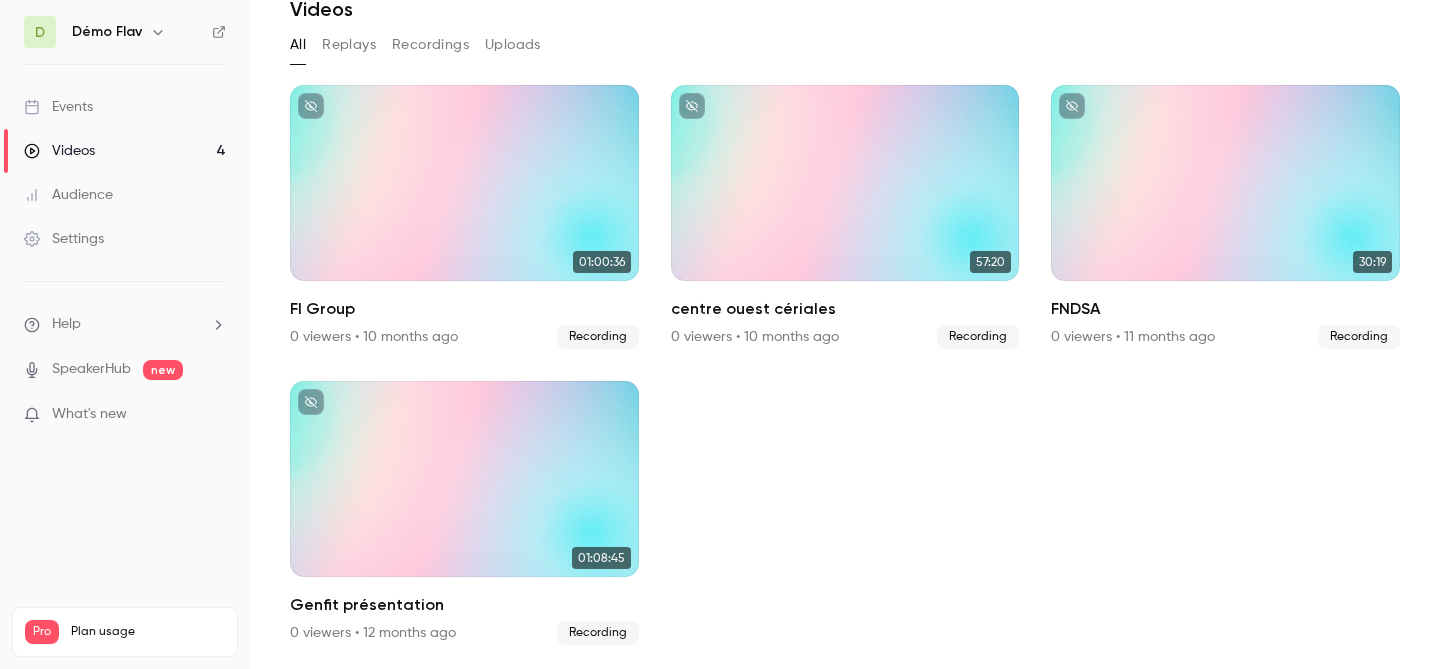click on "Audience" at bounding box center (125, 195) 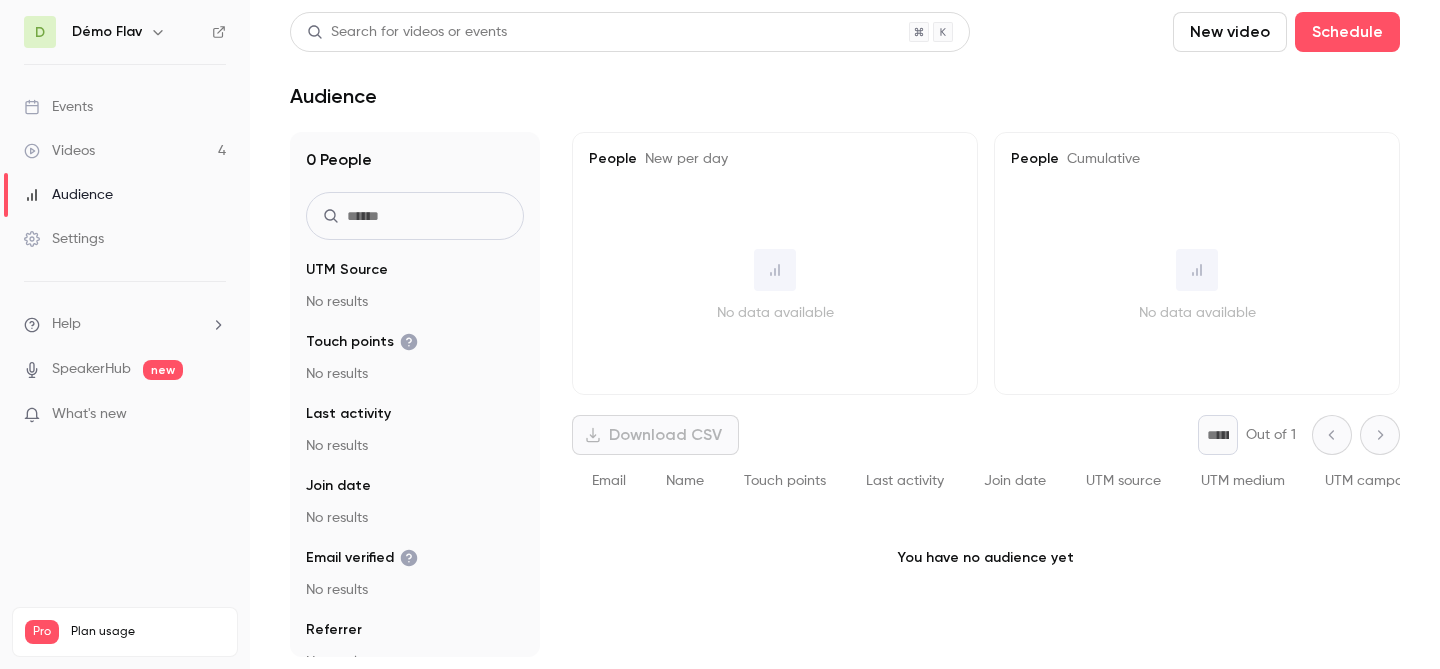click on "Events" at bounding box center (125, 107) 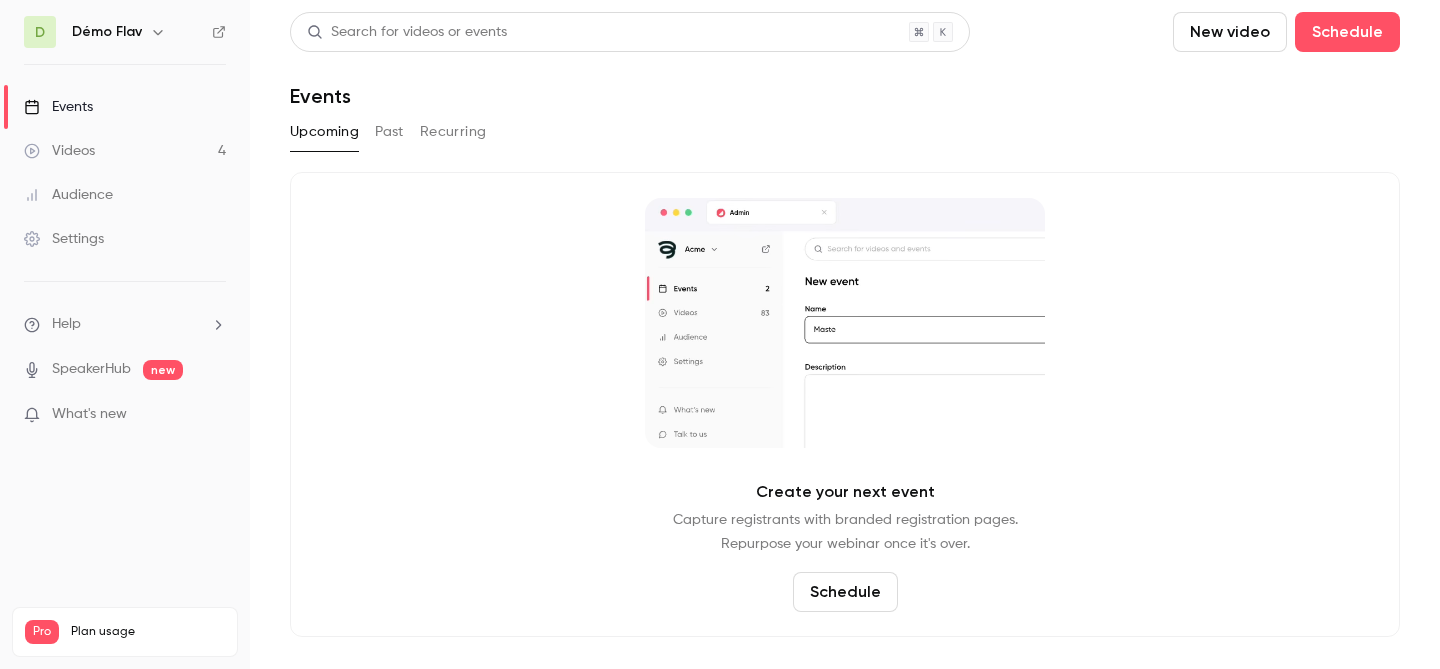 click on "Démo Flav" at bounding box center (107, 32) 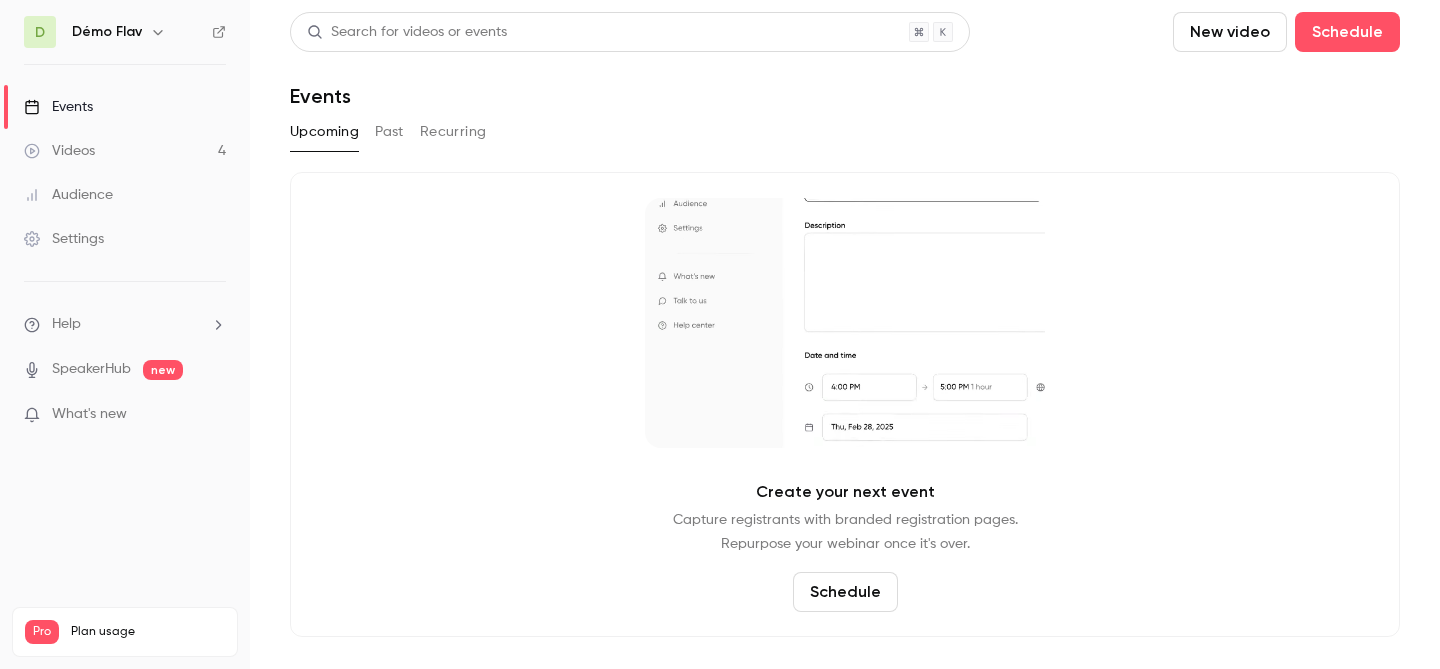 click at bounding box center [158, 32] 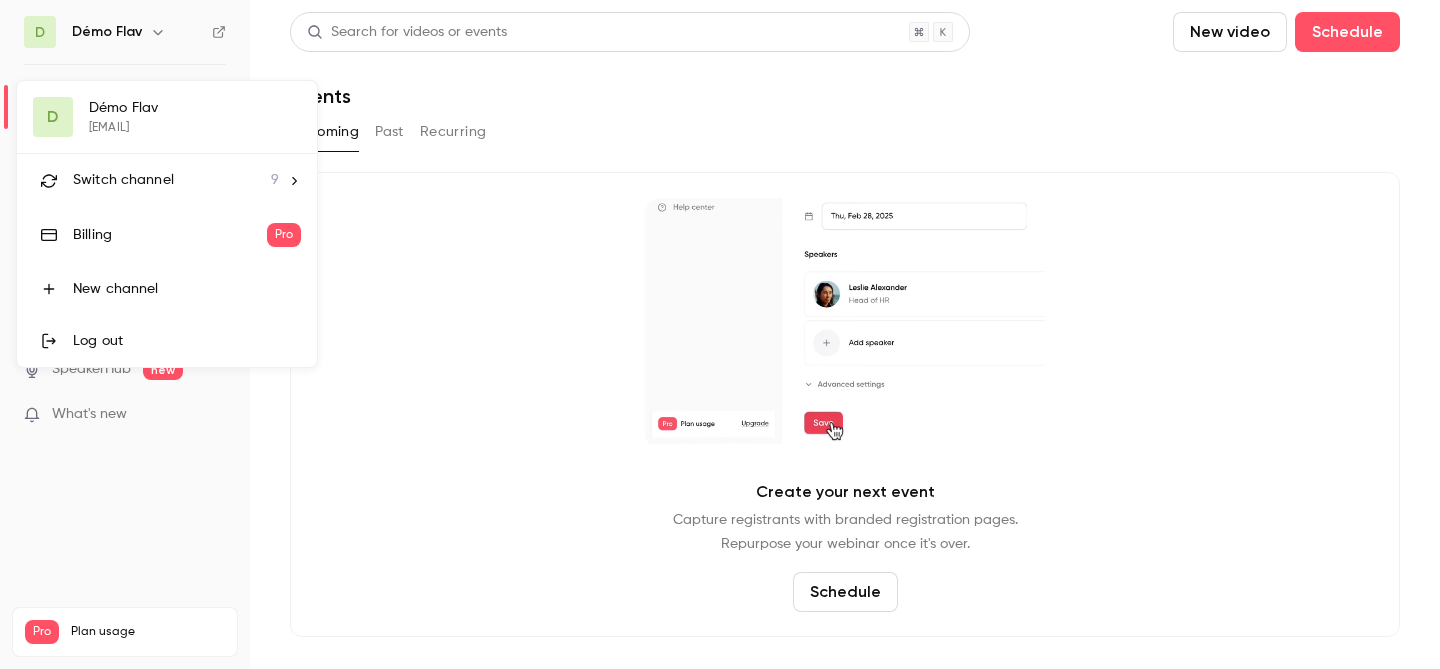 click on "Switch channel" at bounding box center [123, 180] 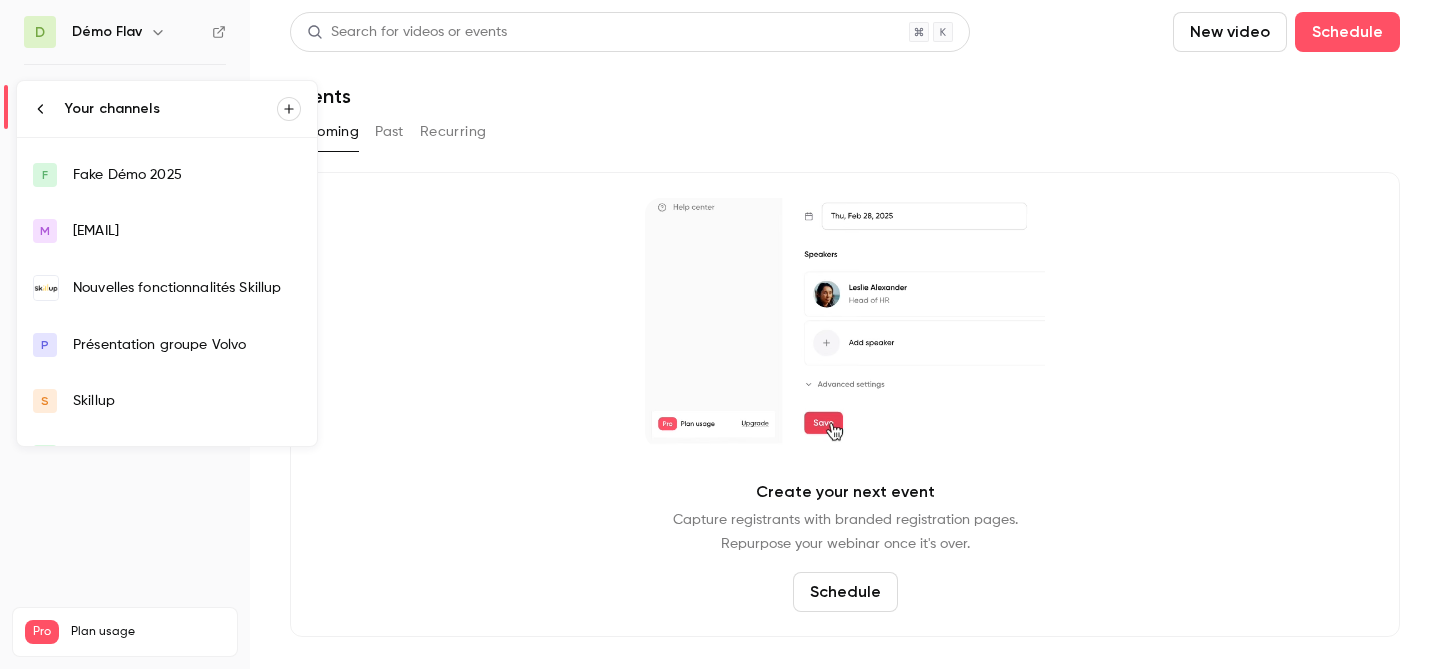 scroll, scrollTop: 0, scrollLeft: 0, axis: both 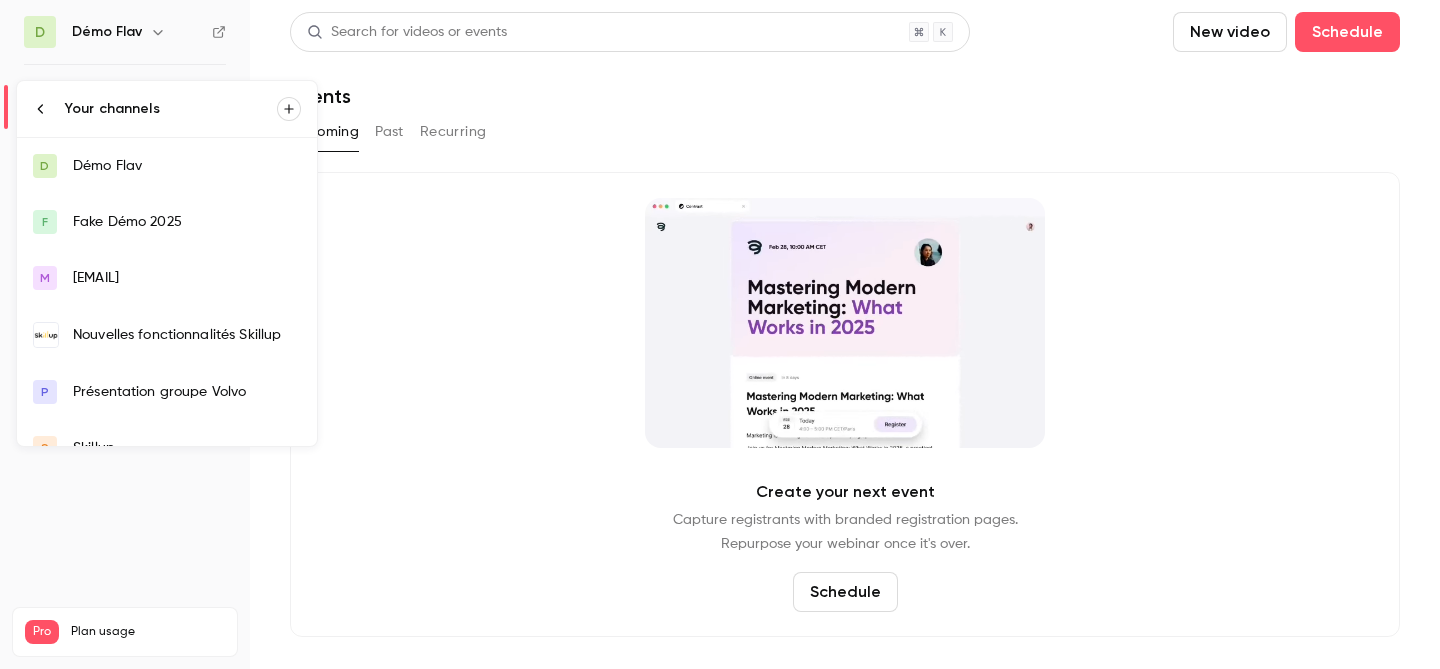 click on "Fake Démo 2025" at bounding box center [187, 222] 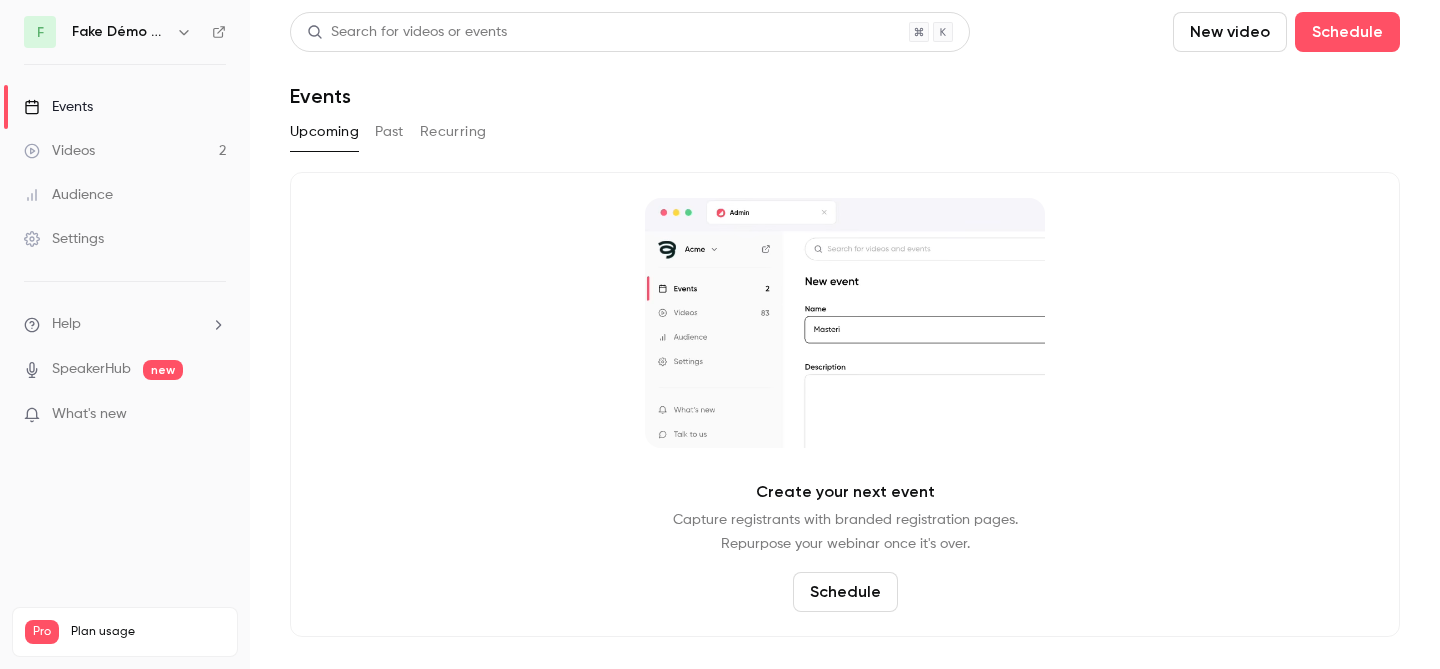 click on "Videos 2" at bounding box center [125, 151] 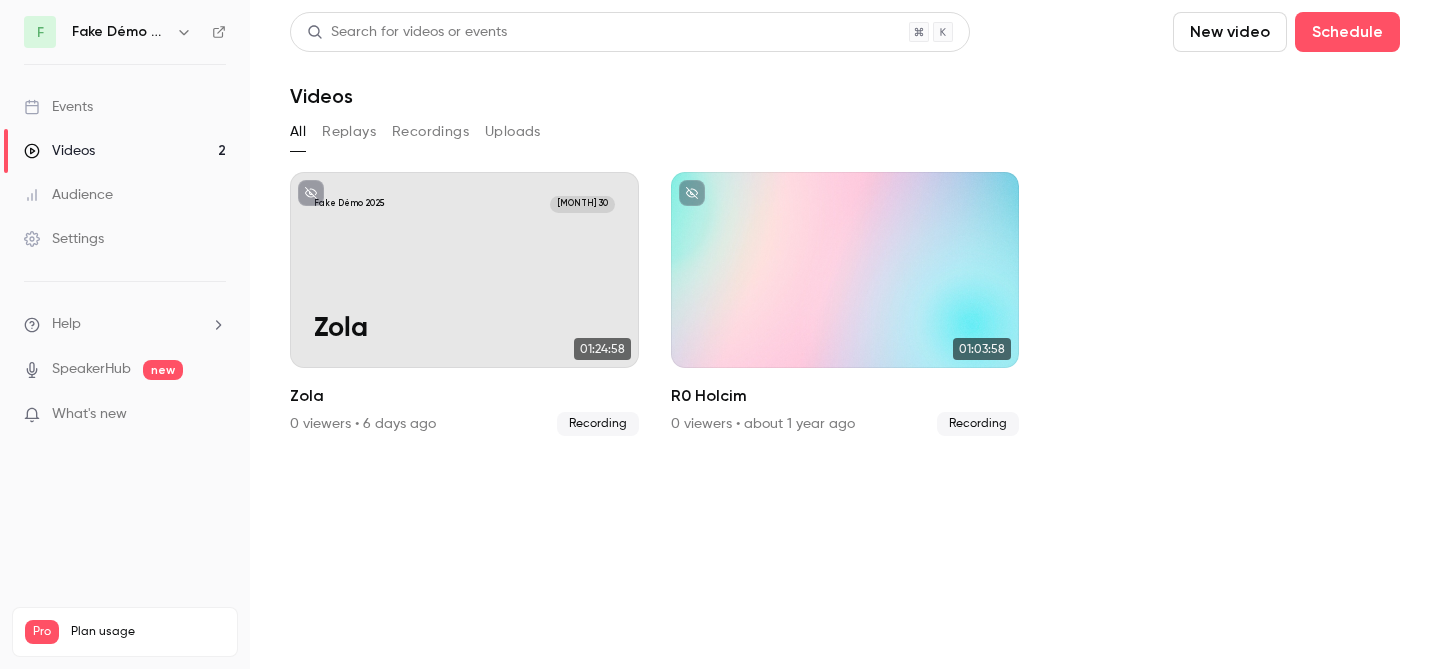 click 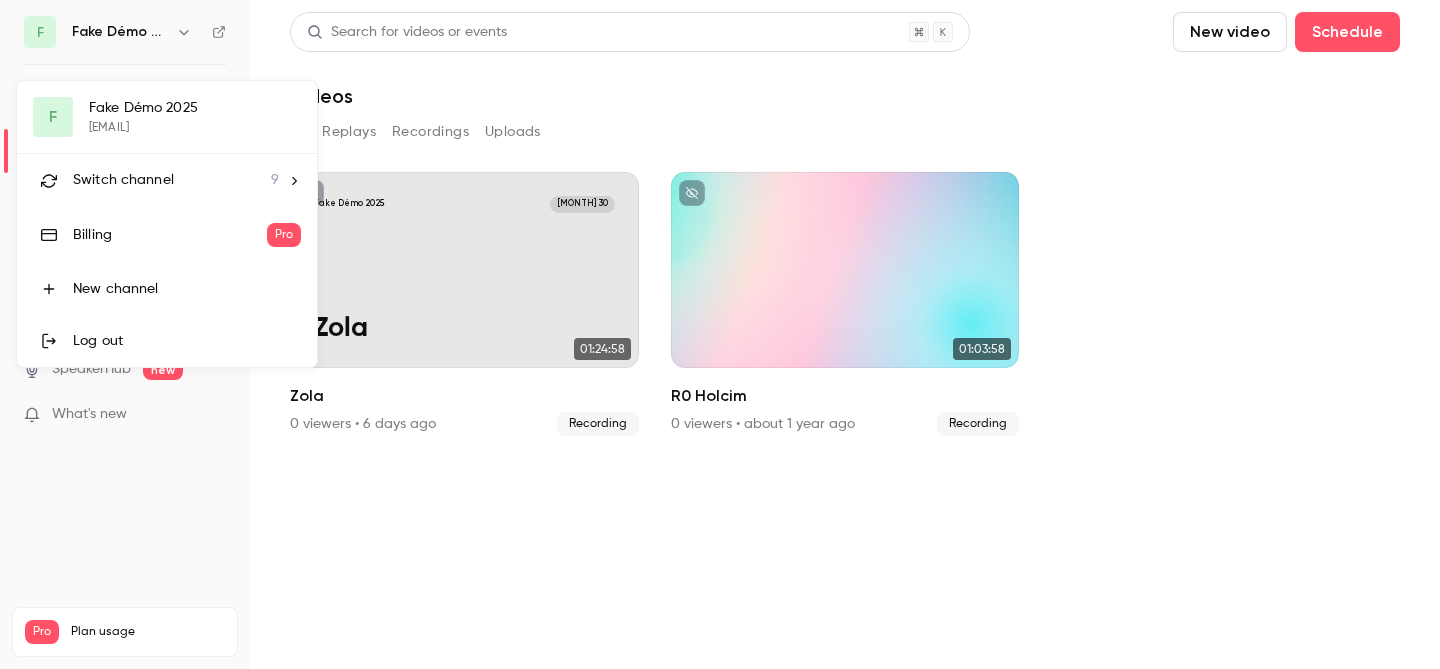 click on "Switch channel" at bounding box center [123, 180] 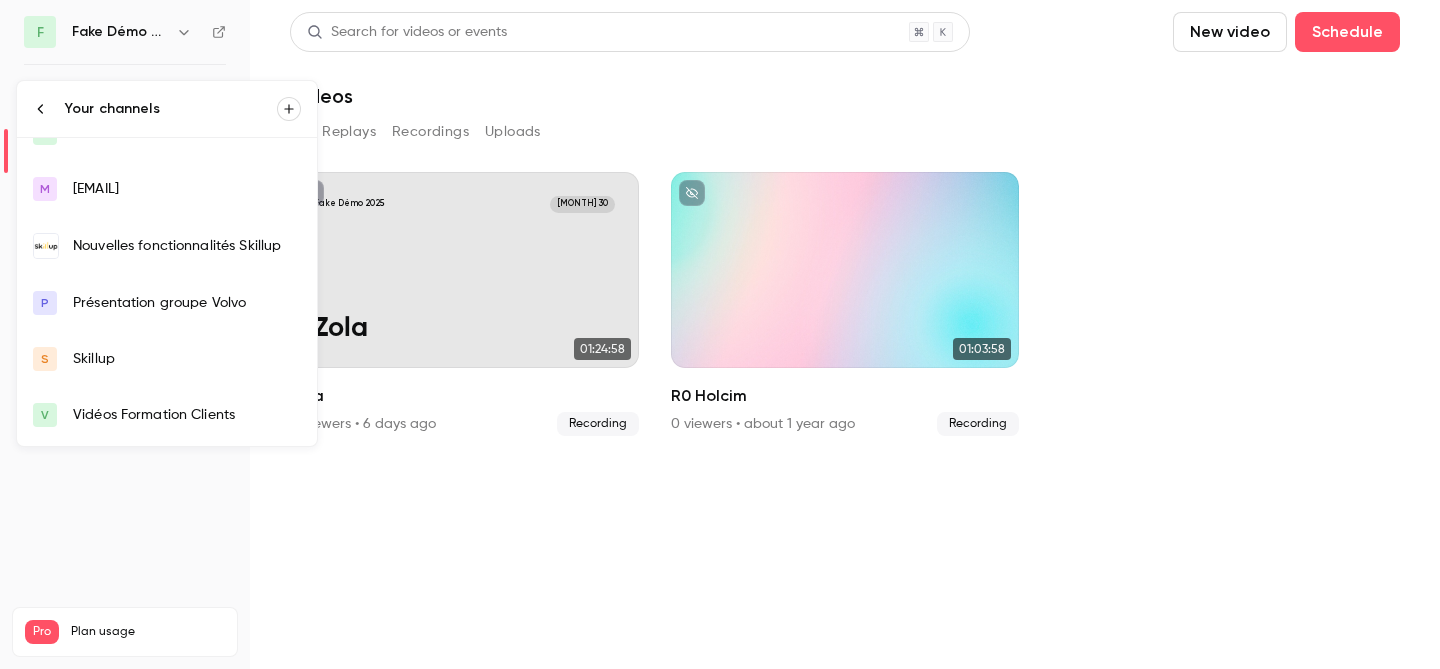 scroll, scrollTop: 198, scrollLeft: 0, axis: vertical 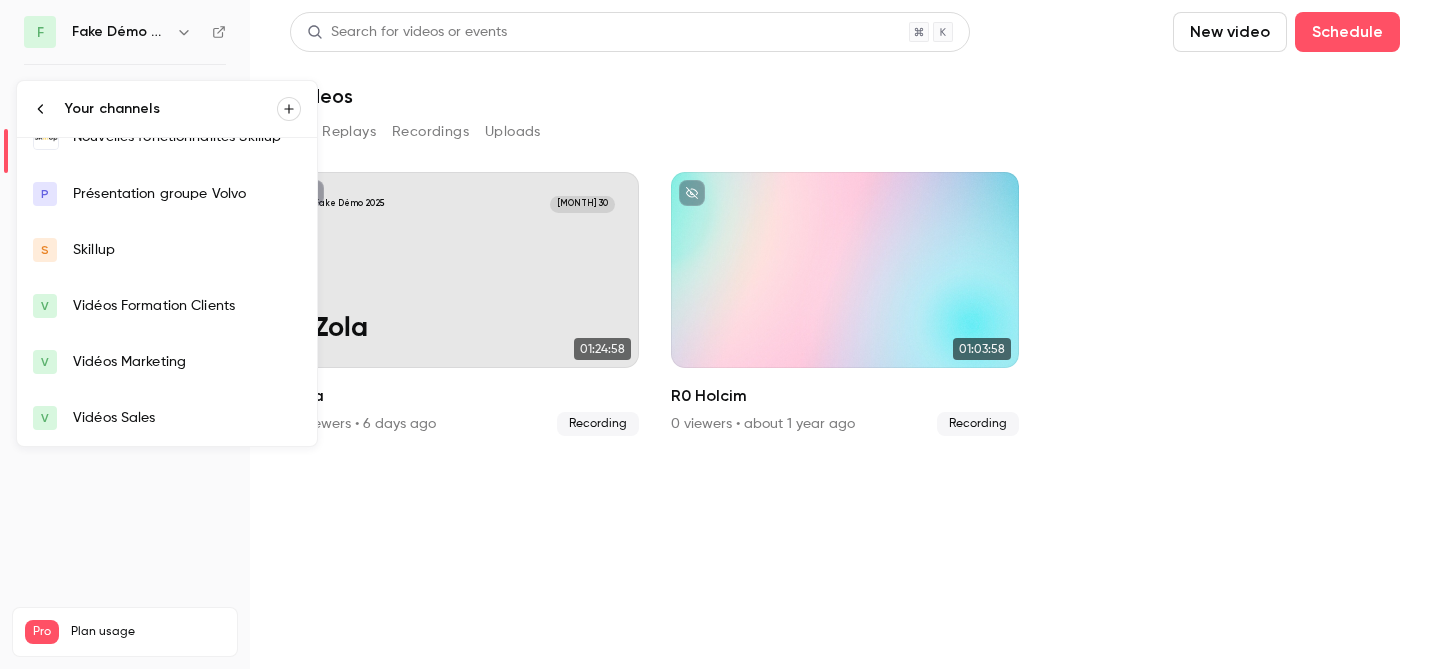click on "Vidéos Sales" at bounding box center (187, 418) 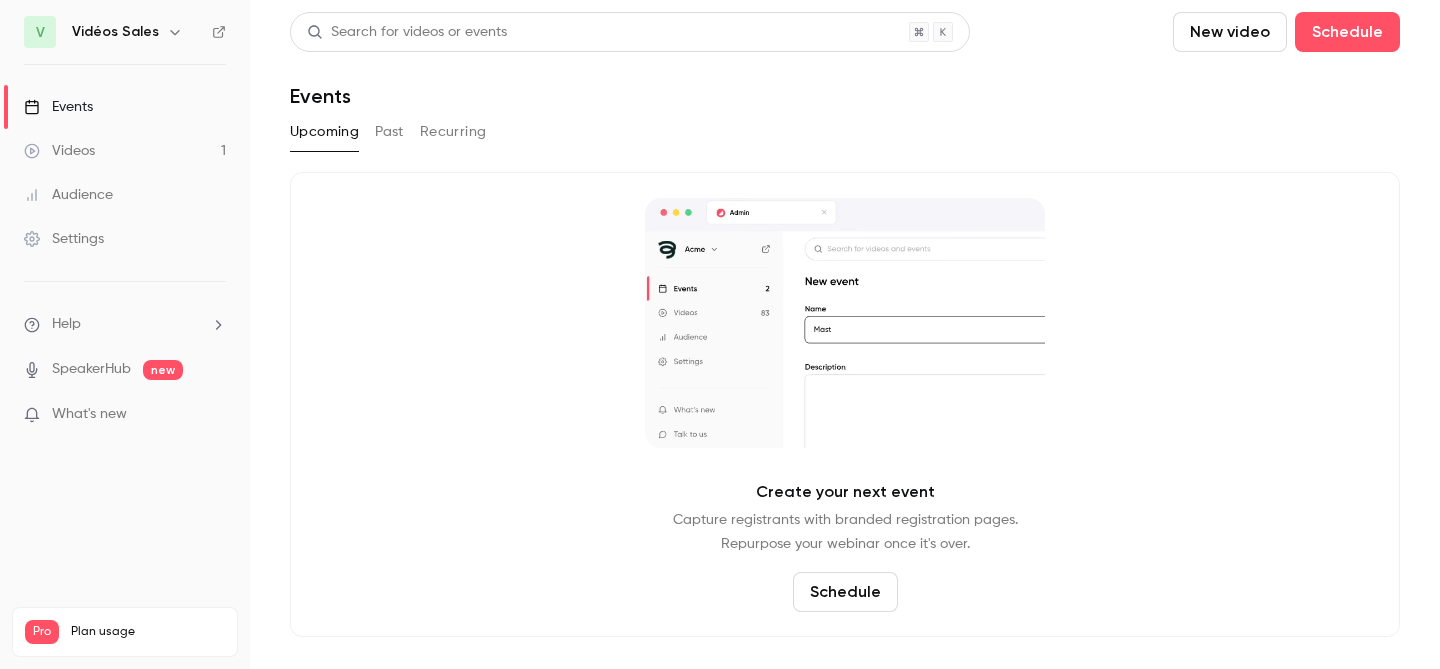click on "Vidéos Sales" at bounding box center [134, 32] 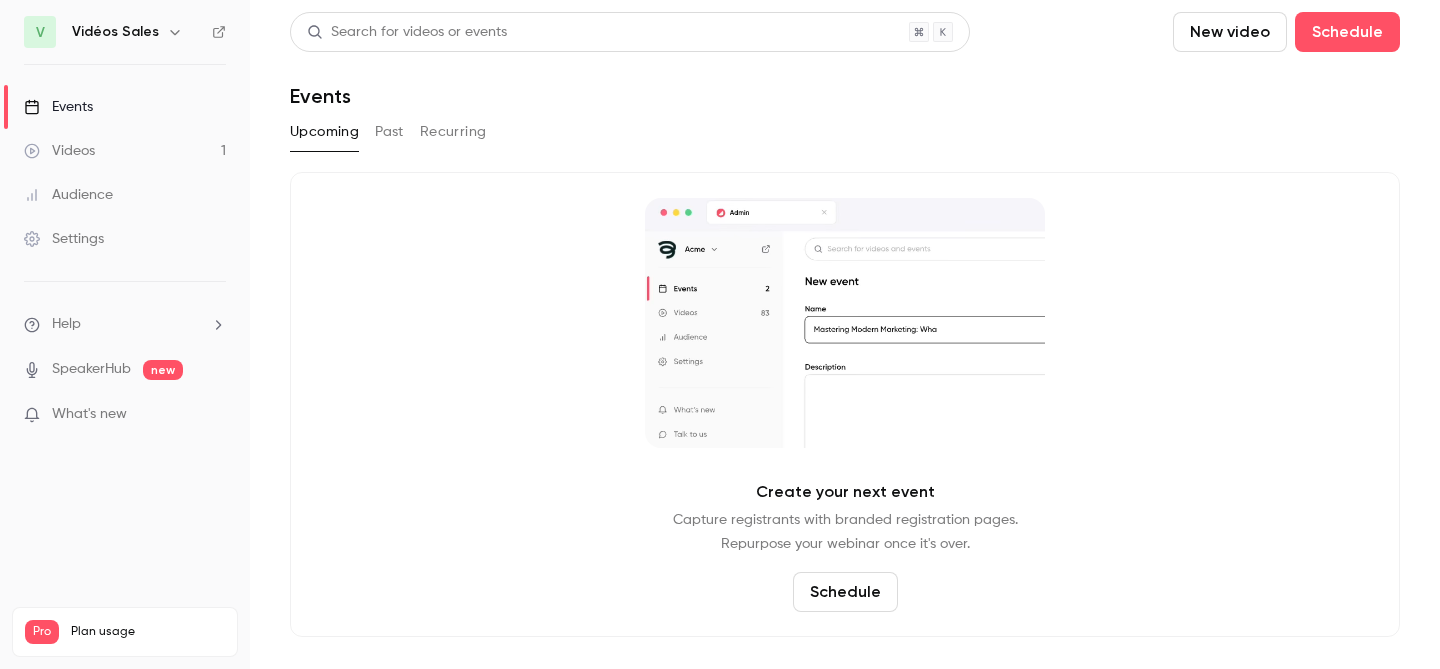 click on "V Vidéos Sales Events Videos 1 Audience Settings Help SpeakerHub new What's new Pro Plan usage Videos 50  / 150 Monthly registrants 0  / 250" at bounding box center [125, 334] 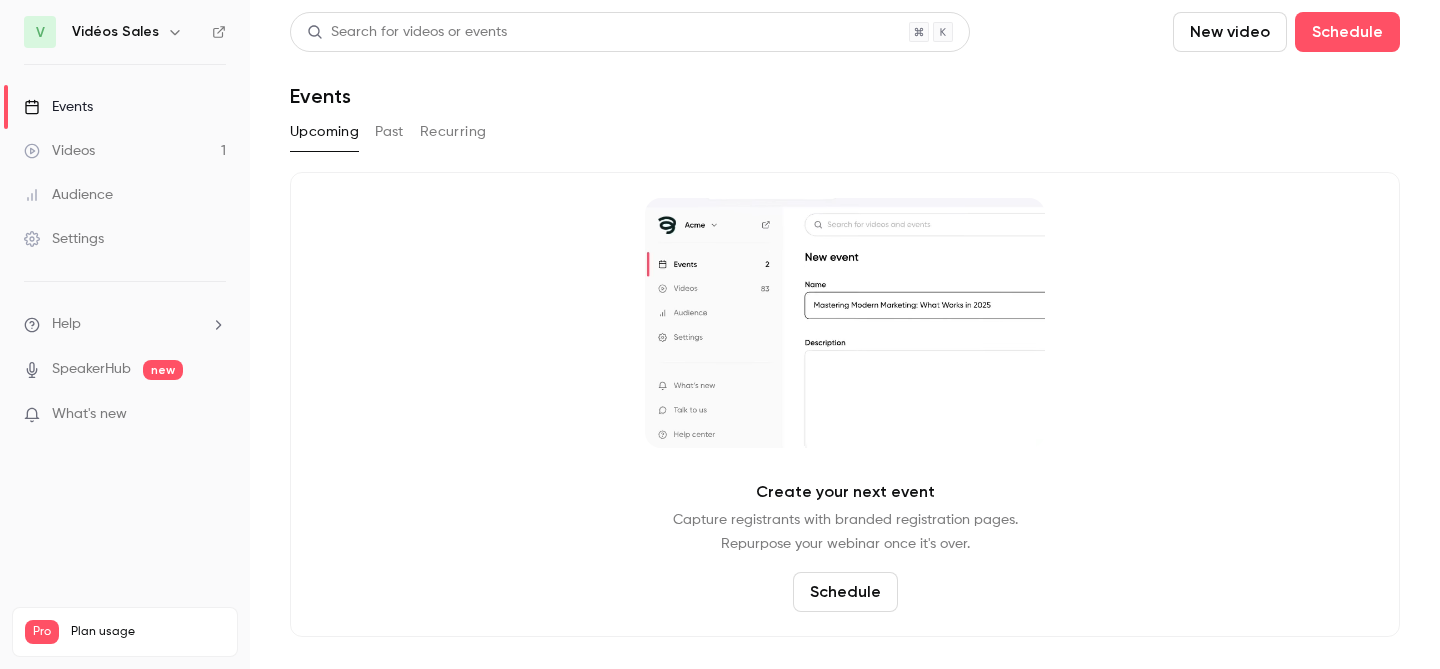 click on "Vidéos Sales" at bounding box center [115, 32] 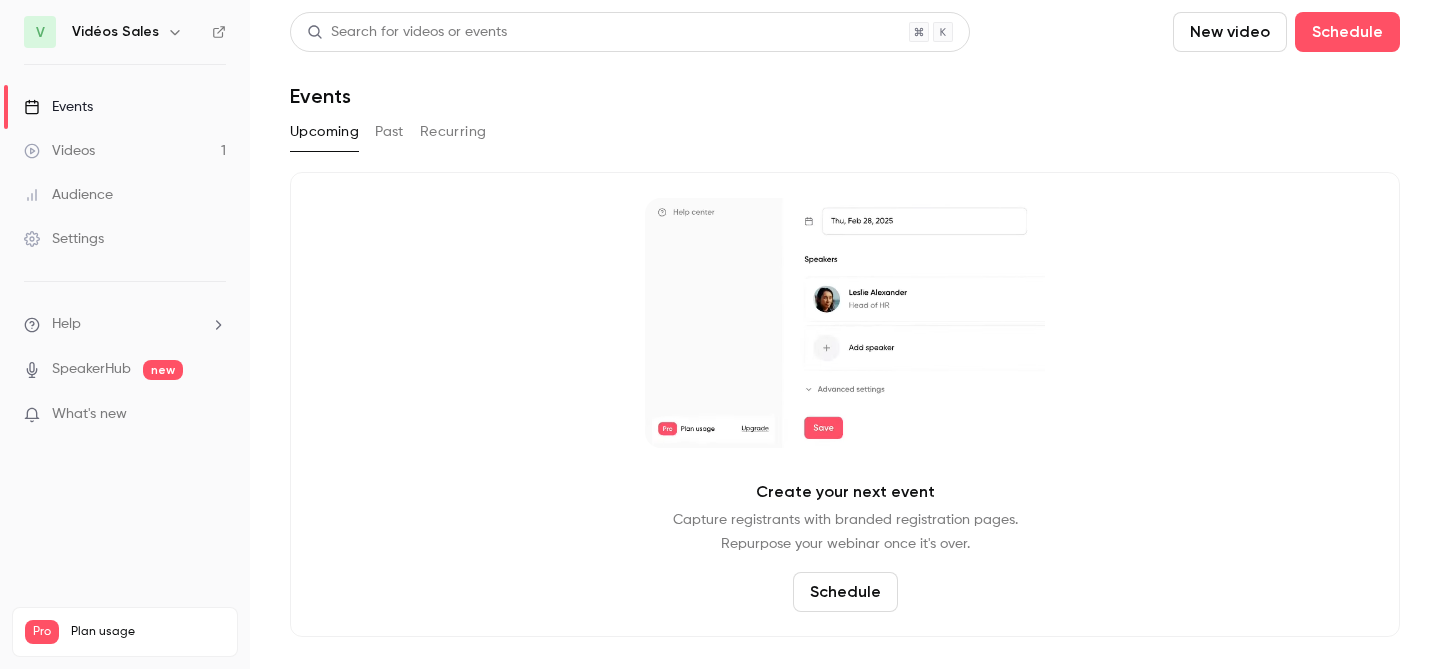 click 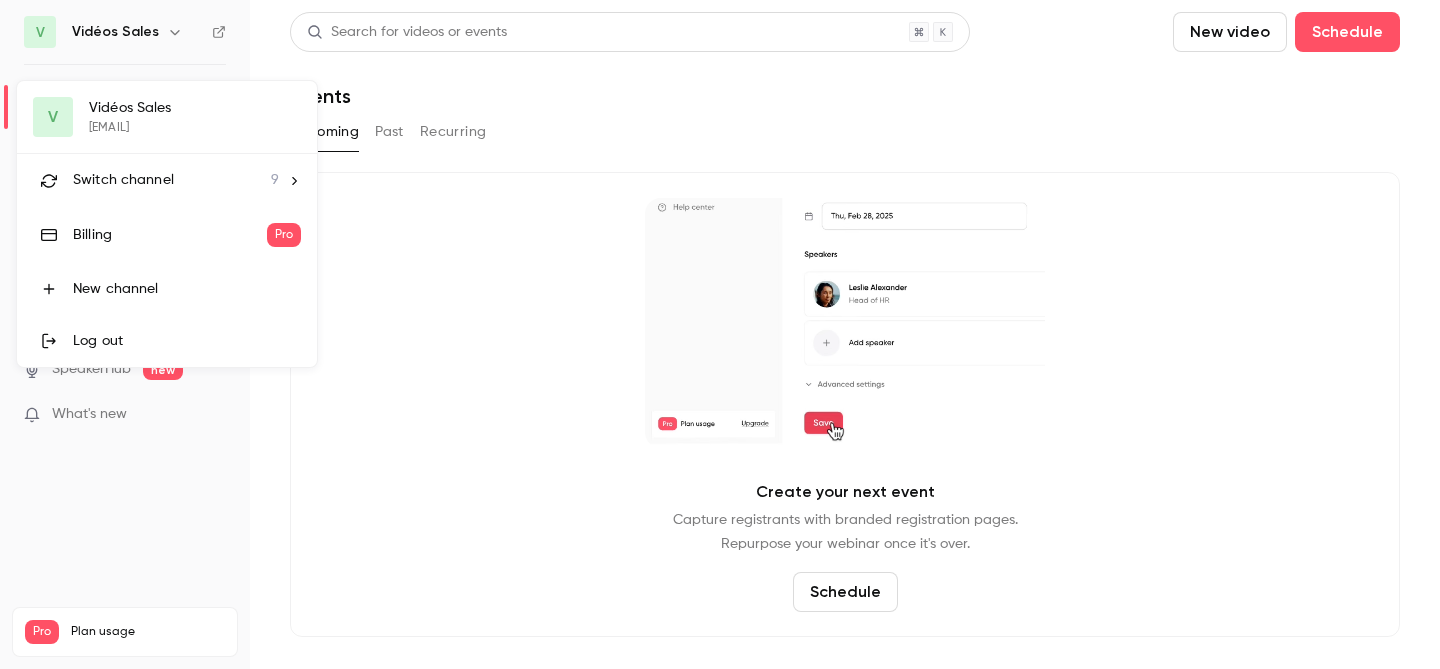 click on "Switch channel" at bounding box center (123, 180) 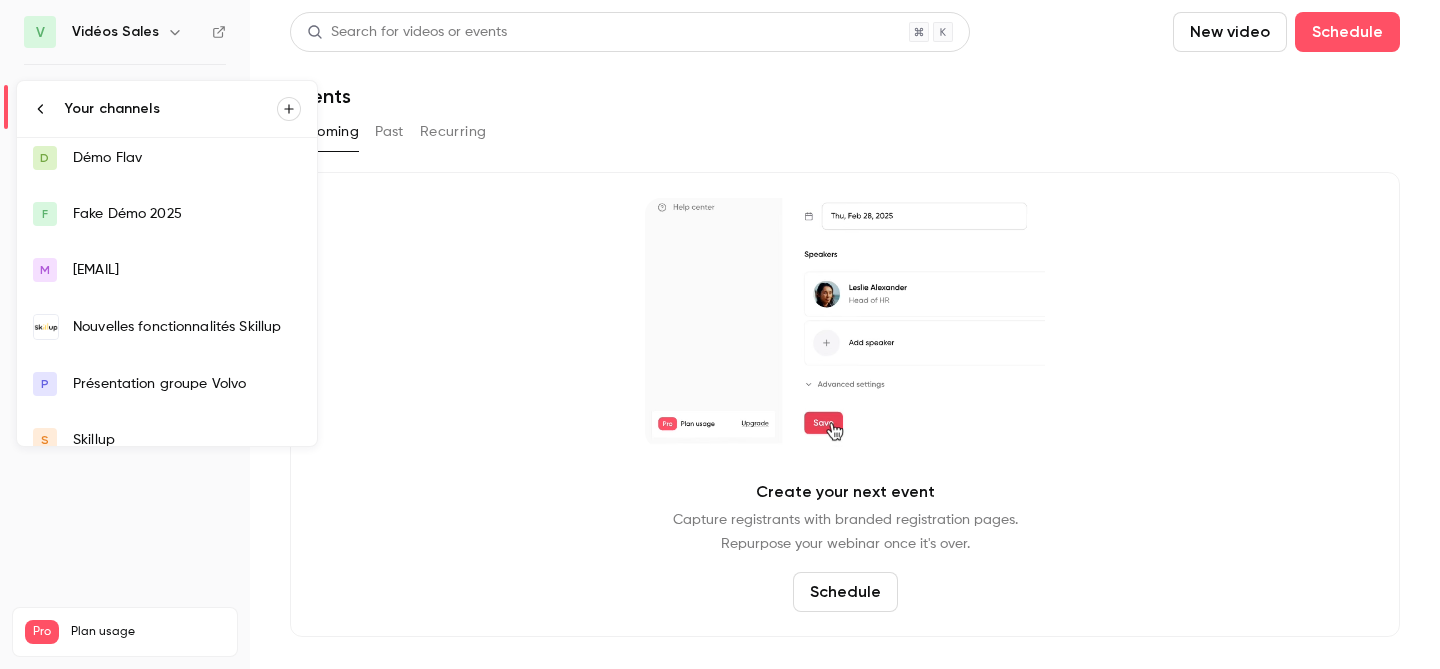 scroll, scrollTop: 0, scrollLeft: 0, axis: both 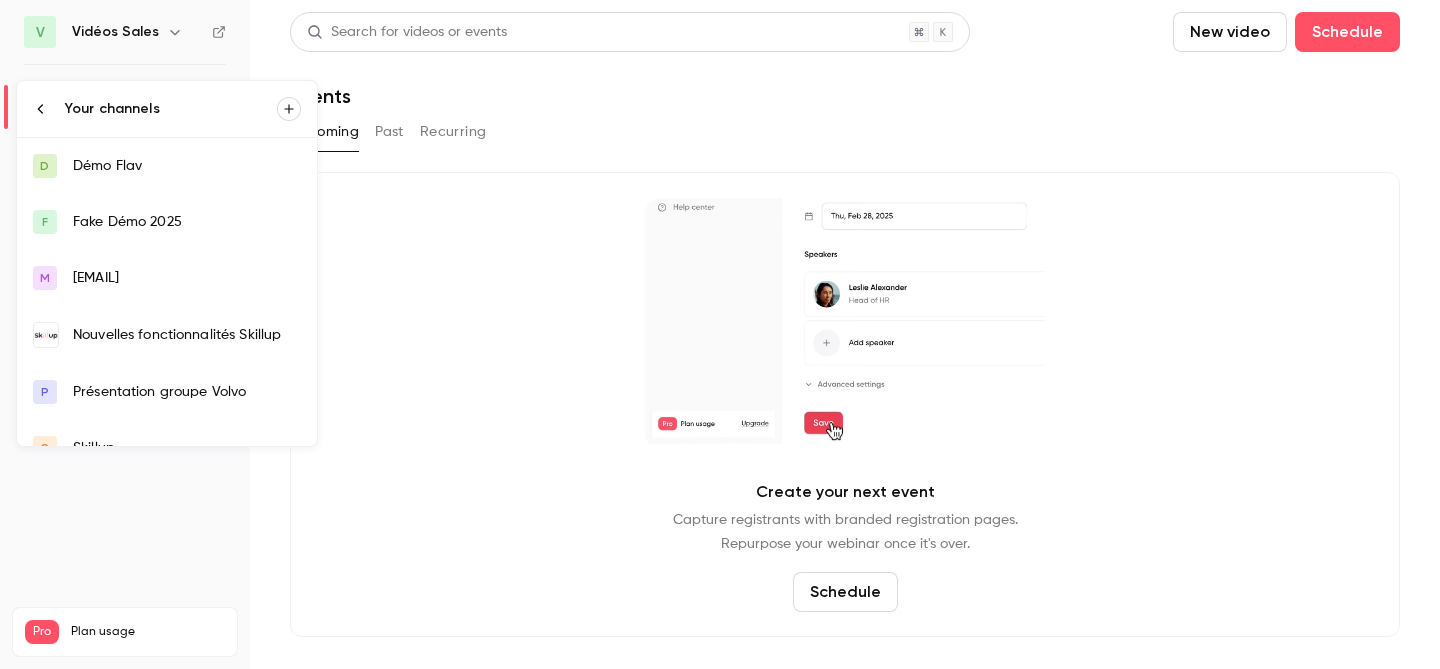 click on "F Fake Démo 2025" at bounding box center (167, 222) 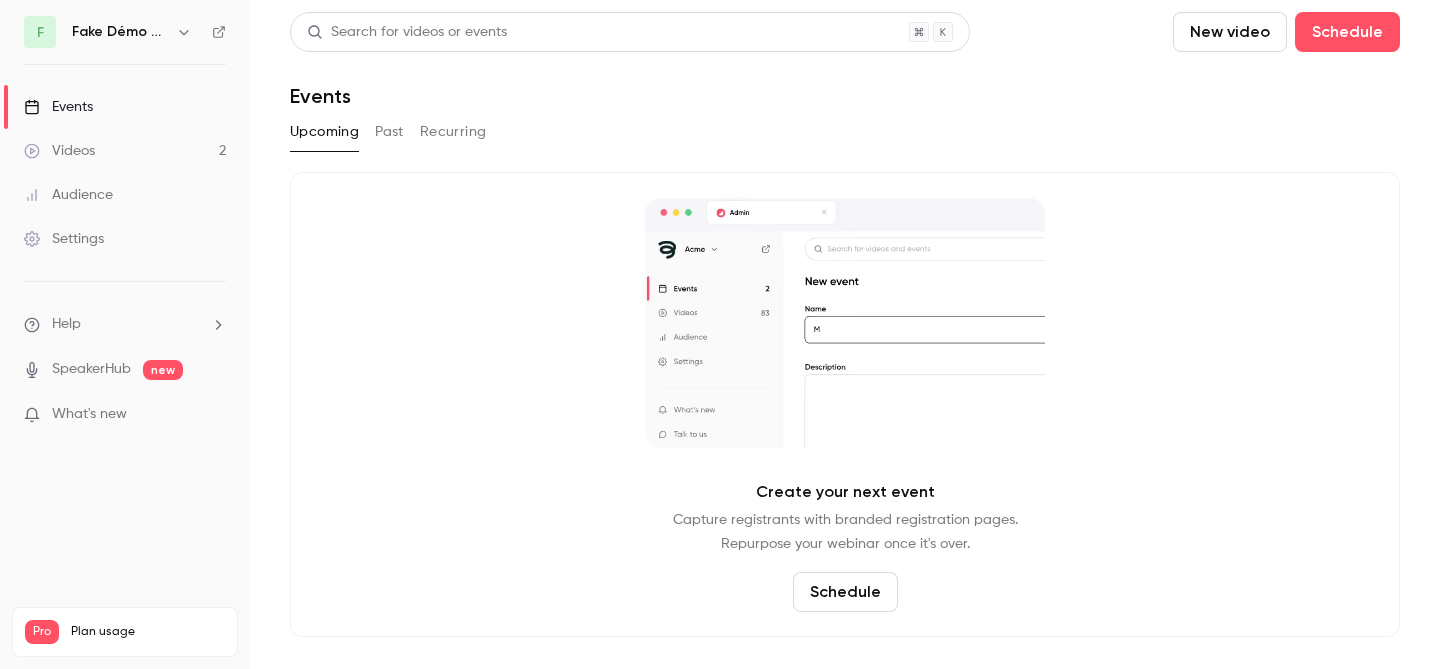click on "Upcoming" at bounding box center [324, 132] 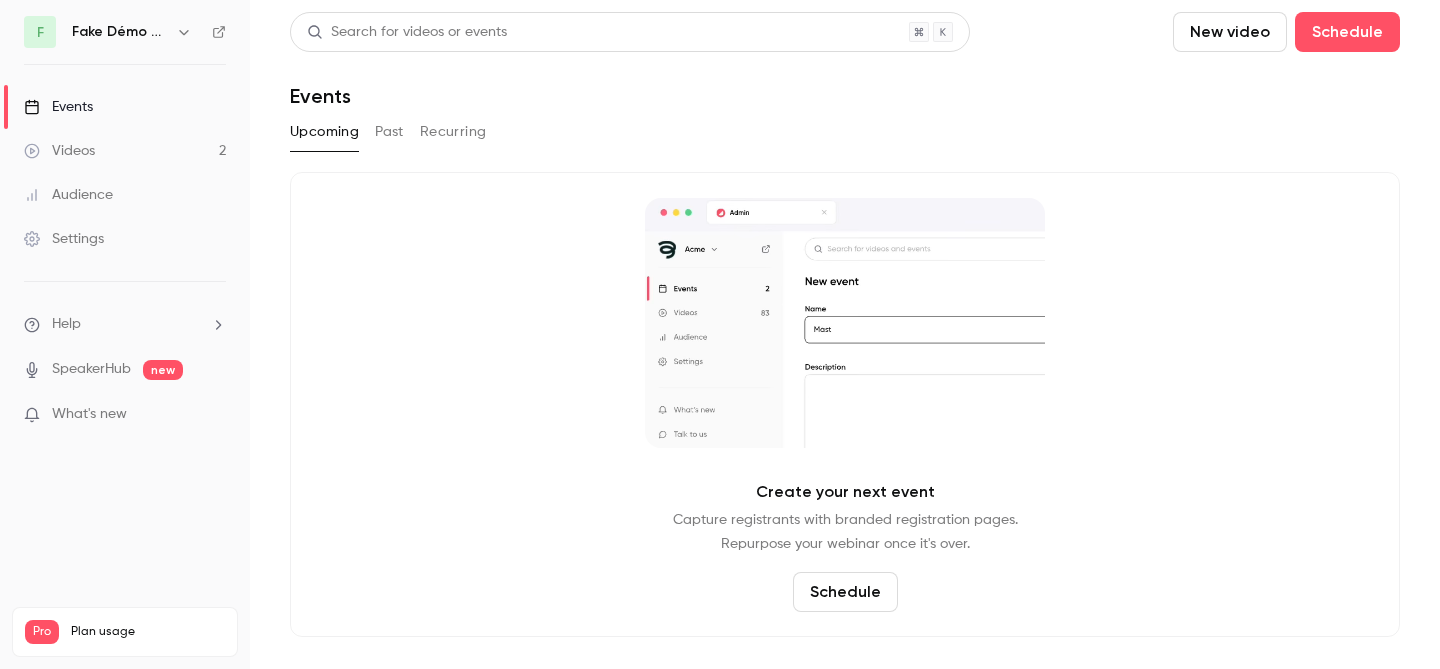 click on "Fake Démo 2025" at bounding box center [134, 32] 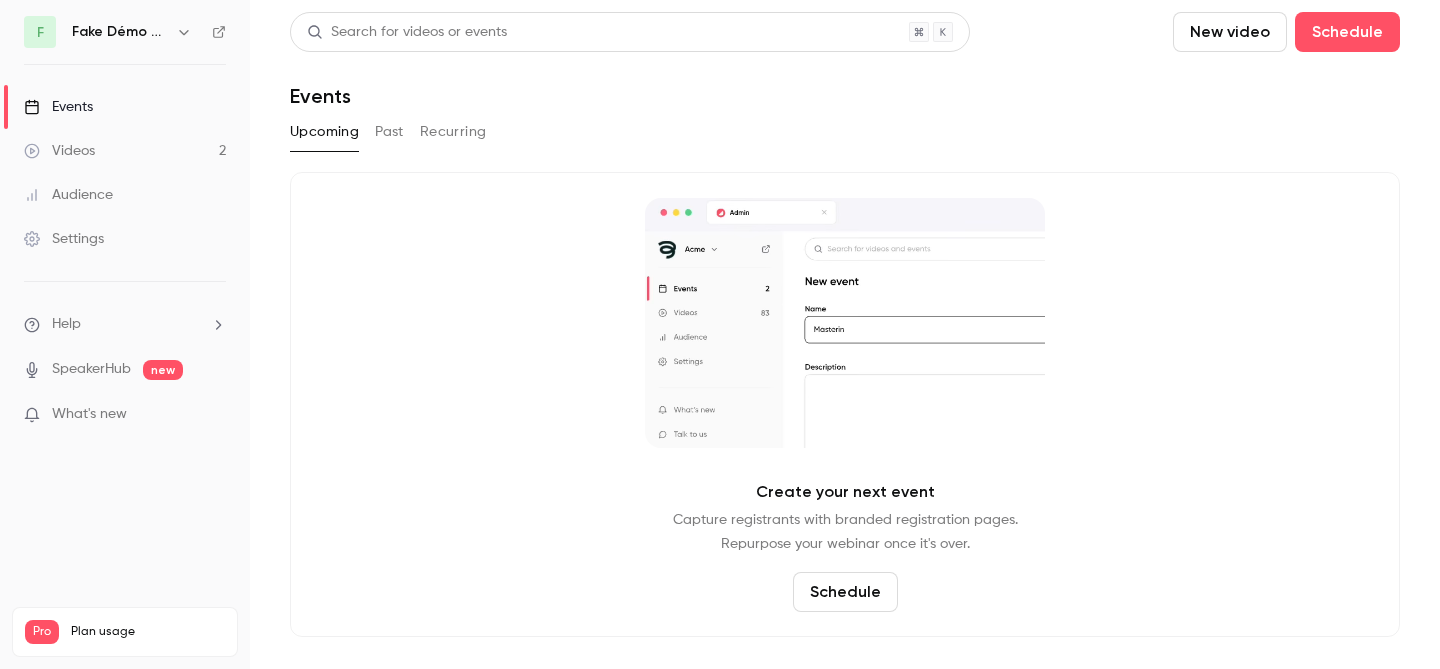 click on "F Fake Démo 2025" at bounding box center (125, 32) 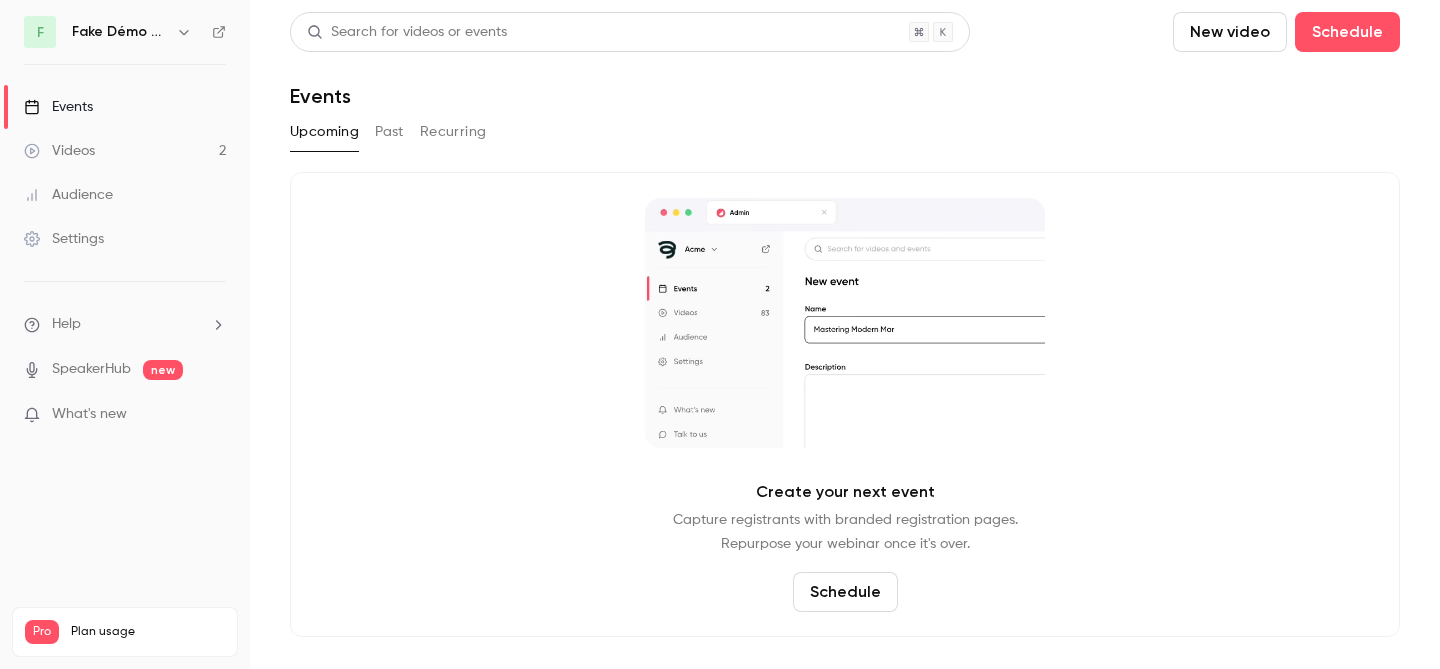 click on "Fake Démo 2025" at bounding box center (120, 32) 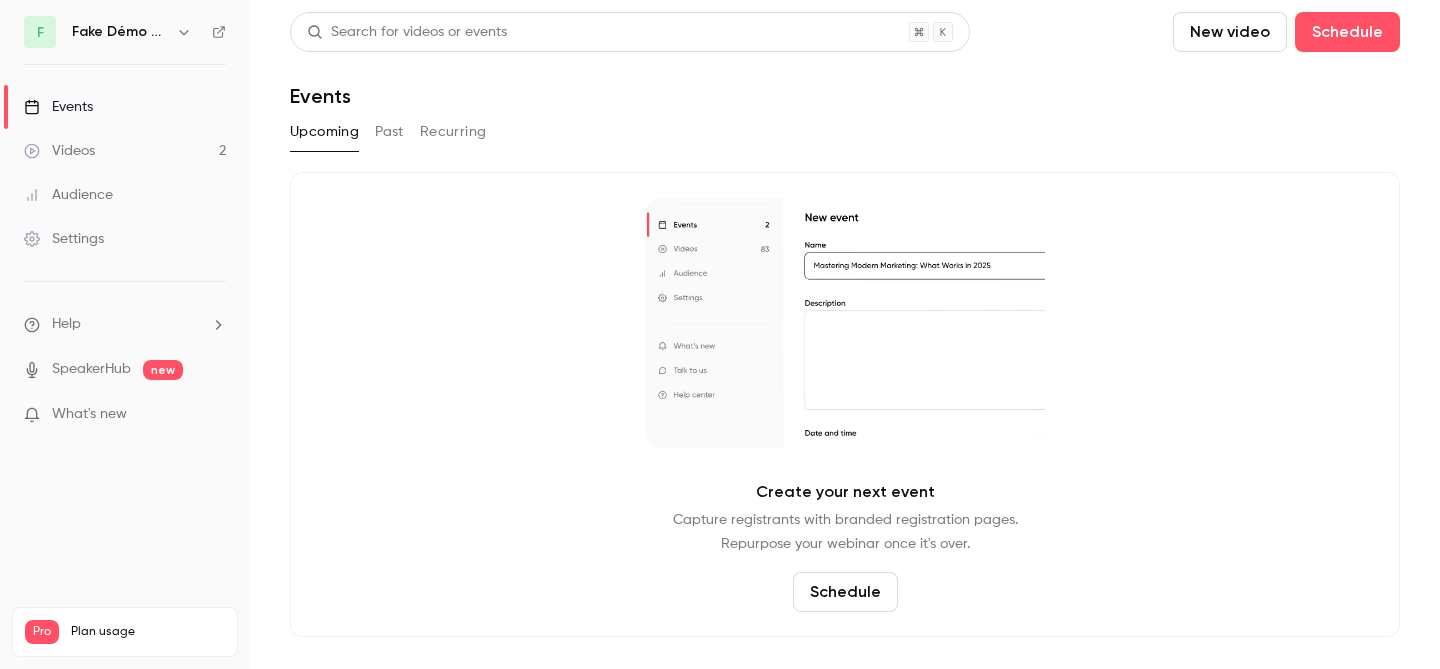 click at bounding box center [184, 32] 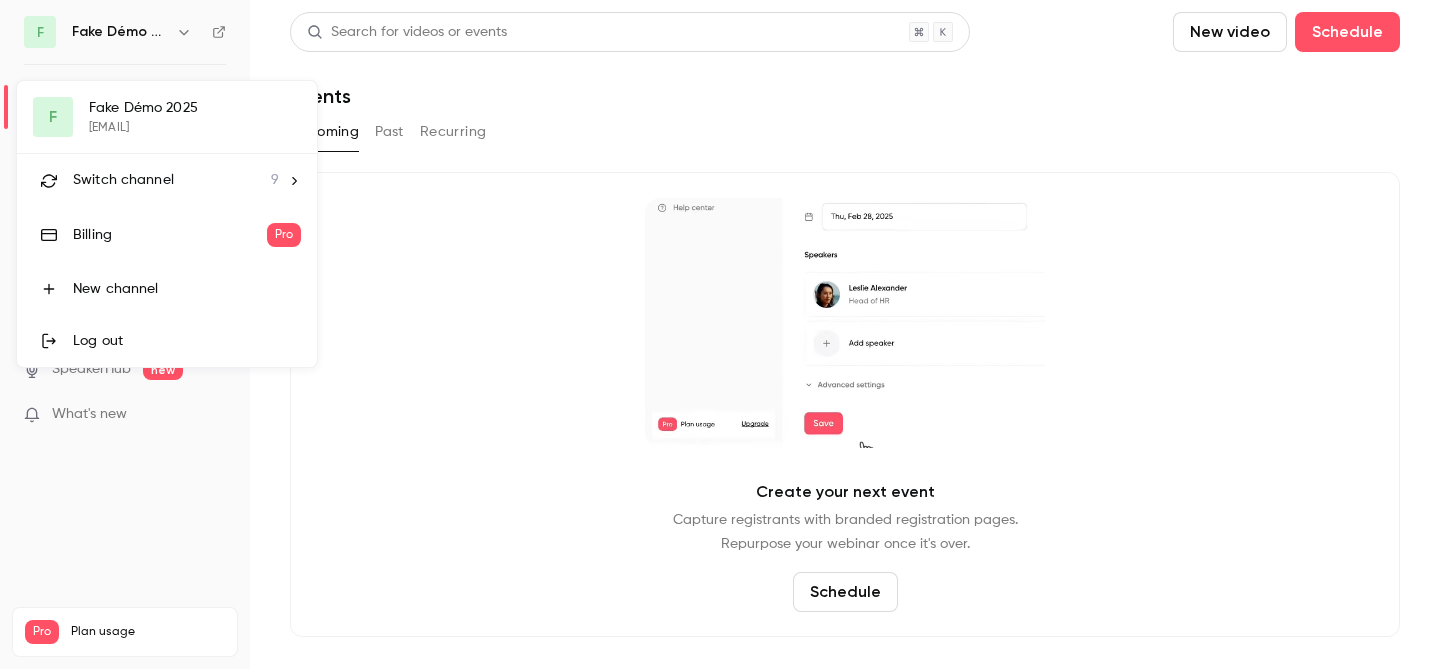 click on "Switch channel 9" at bounding box center [167, 180] 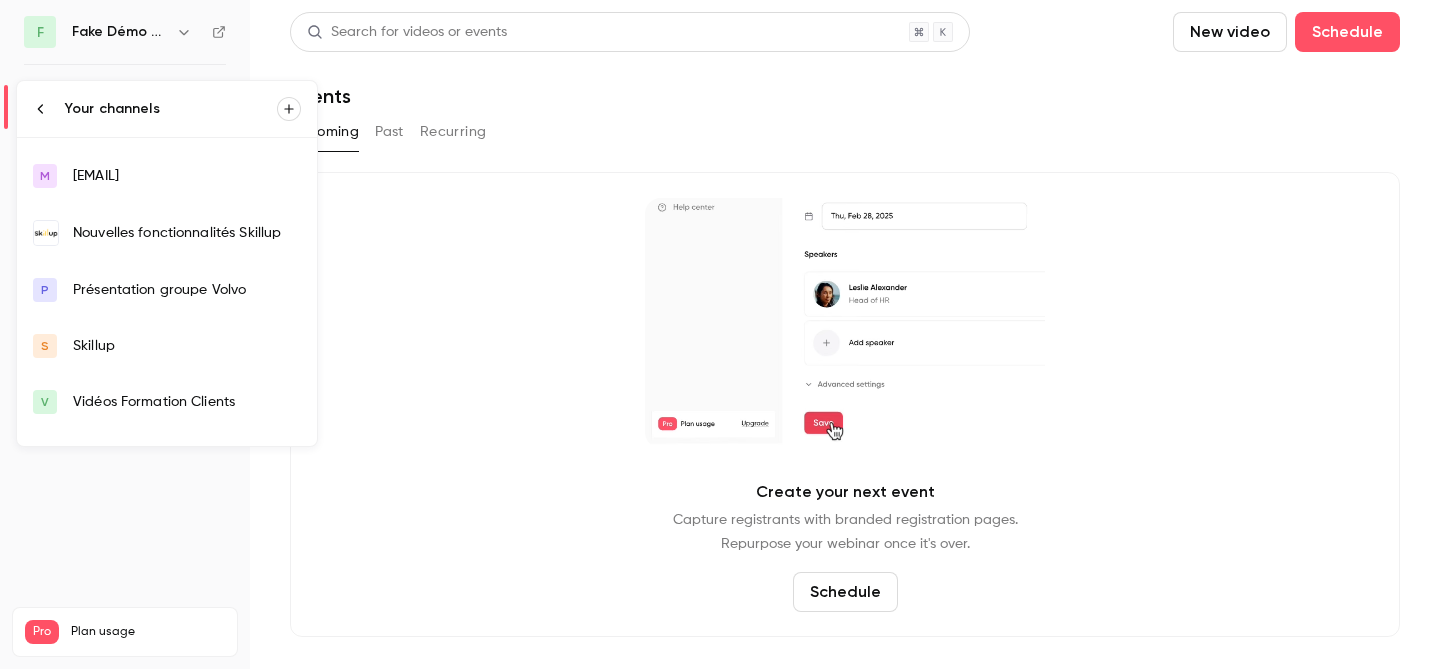 scroll, scrollTop: 100, scrollLeft: 0, axis: vertical 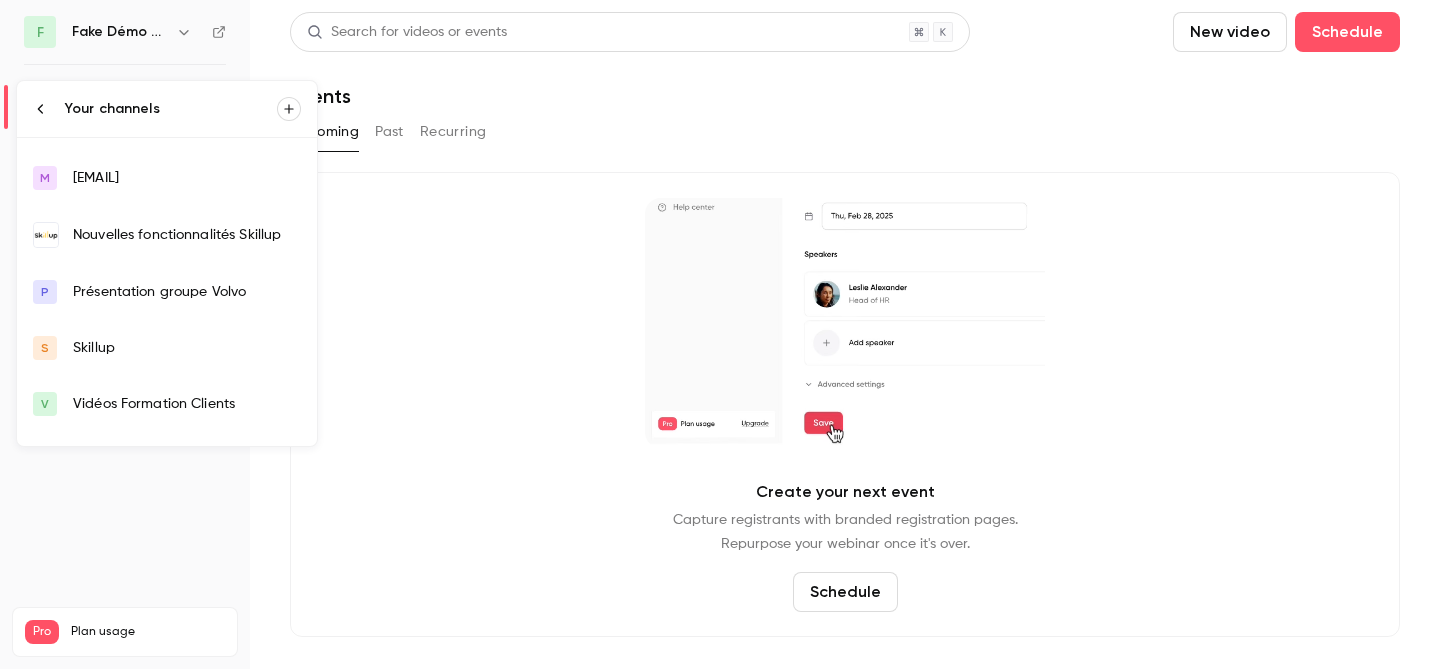 click at bounding box center (720, 334) 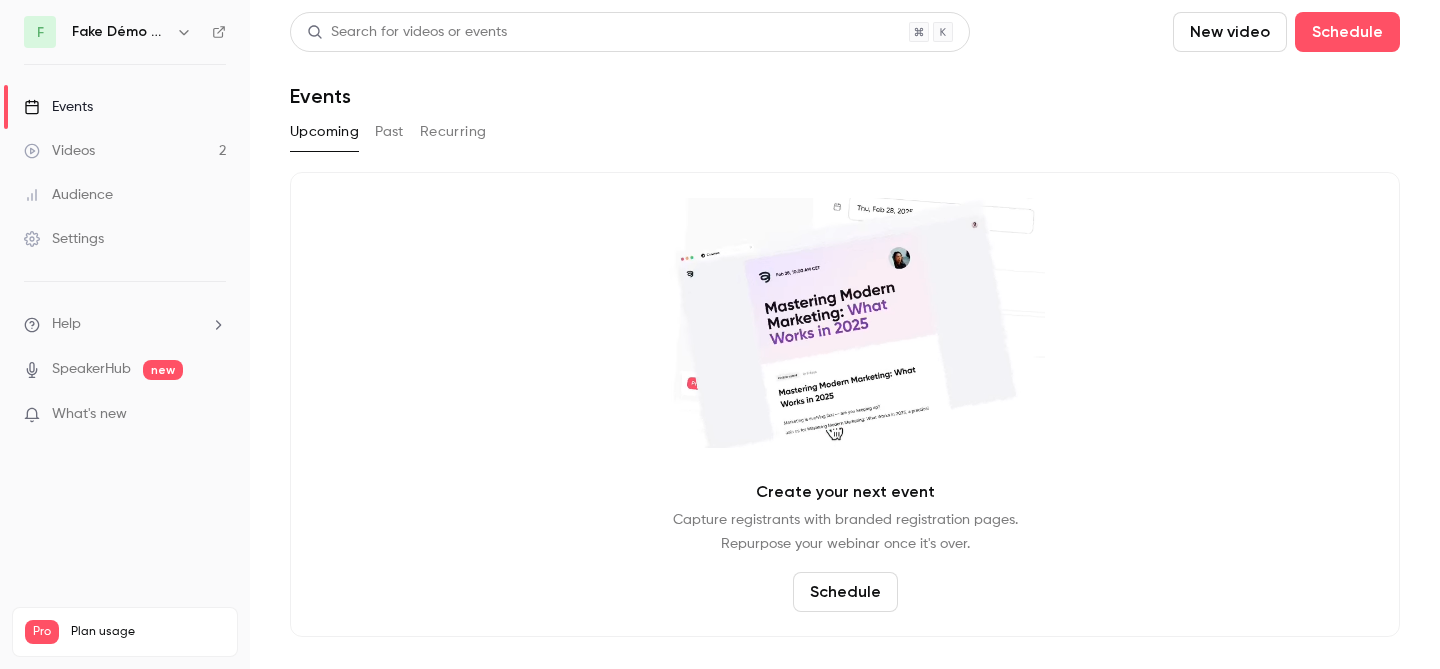 click on "Past" at bounding box center [389, 132] 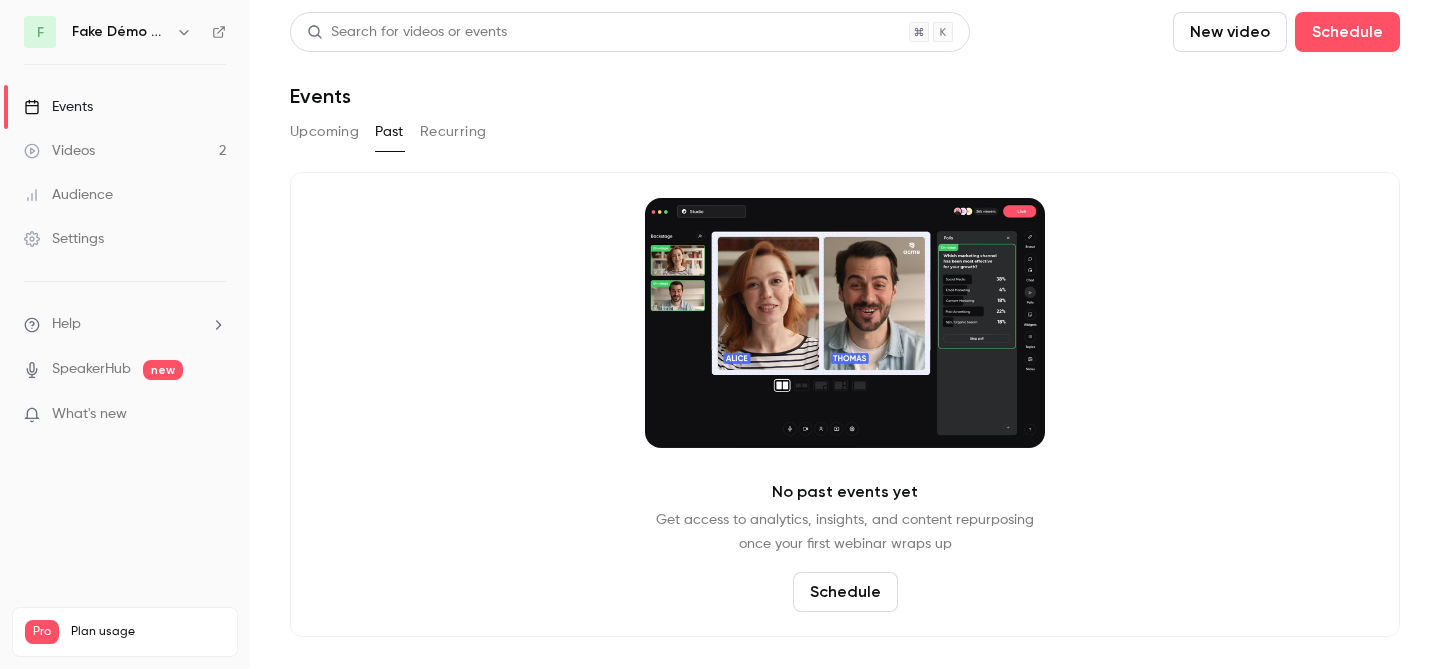 click on "Recurring" at bounding box center (453, 132) 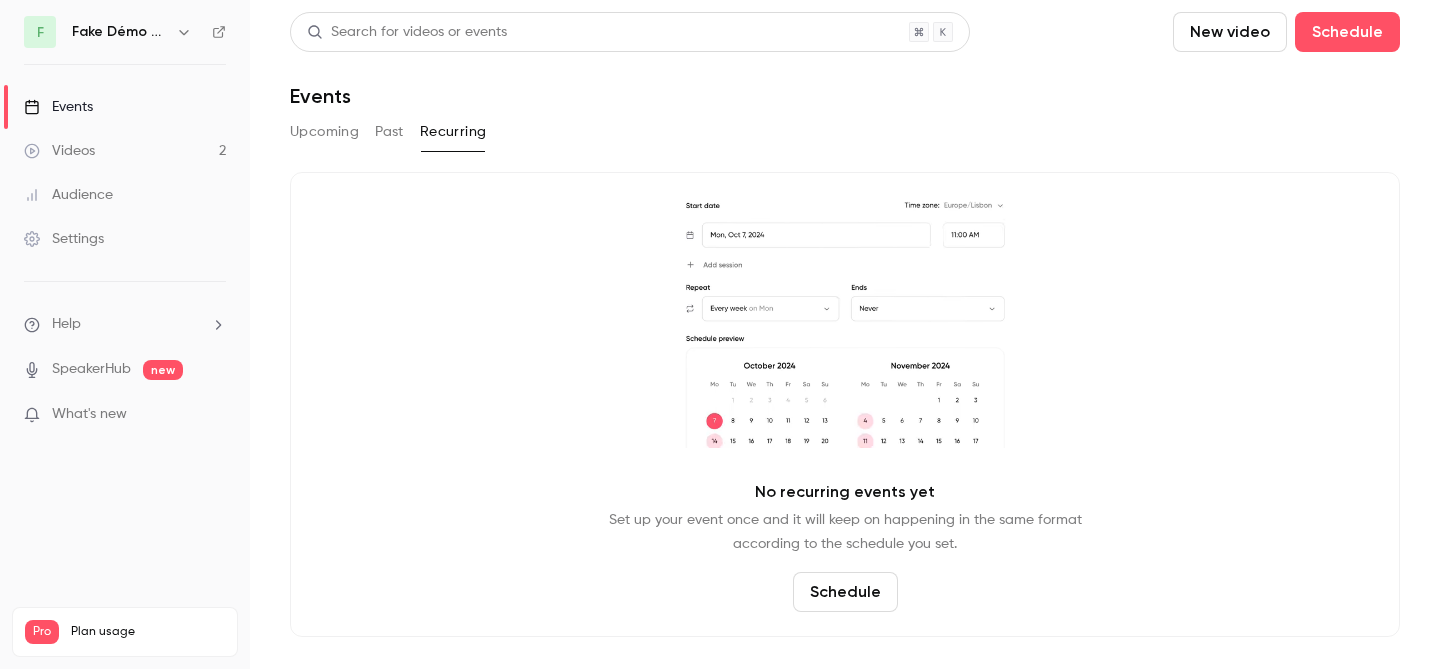 click on "Upcoming" at bounding box center (324, 132) 